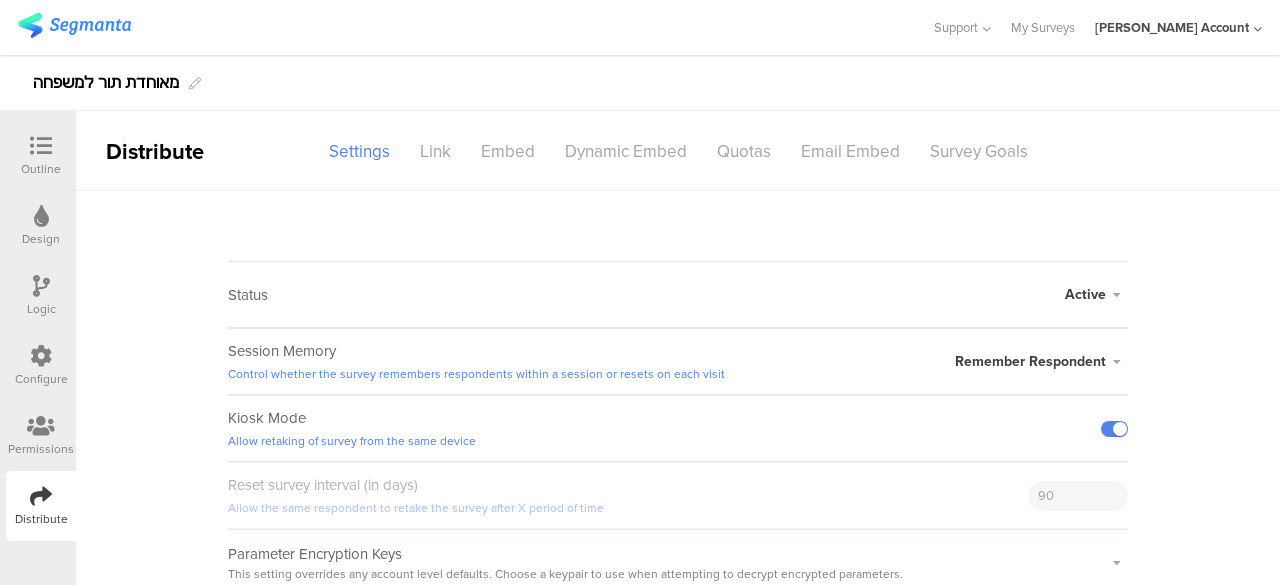 scroll, scrollTop: 0, scrollLeft: 0, axis: both 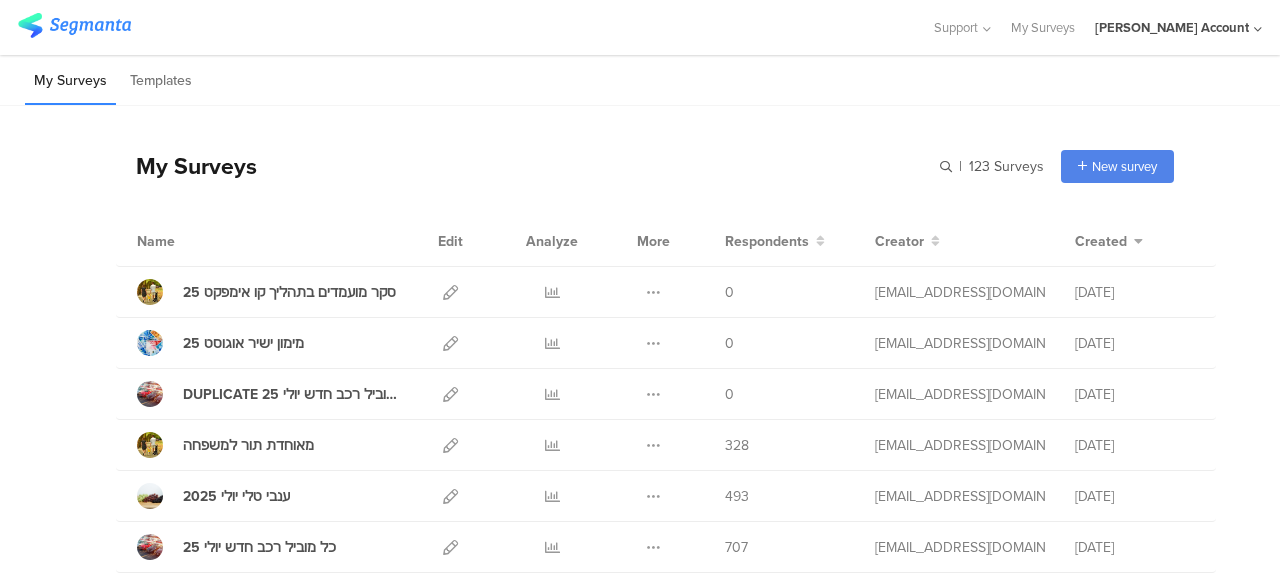 click at bounding box center (465, 27) 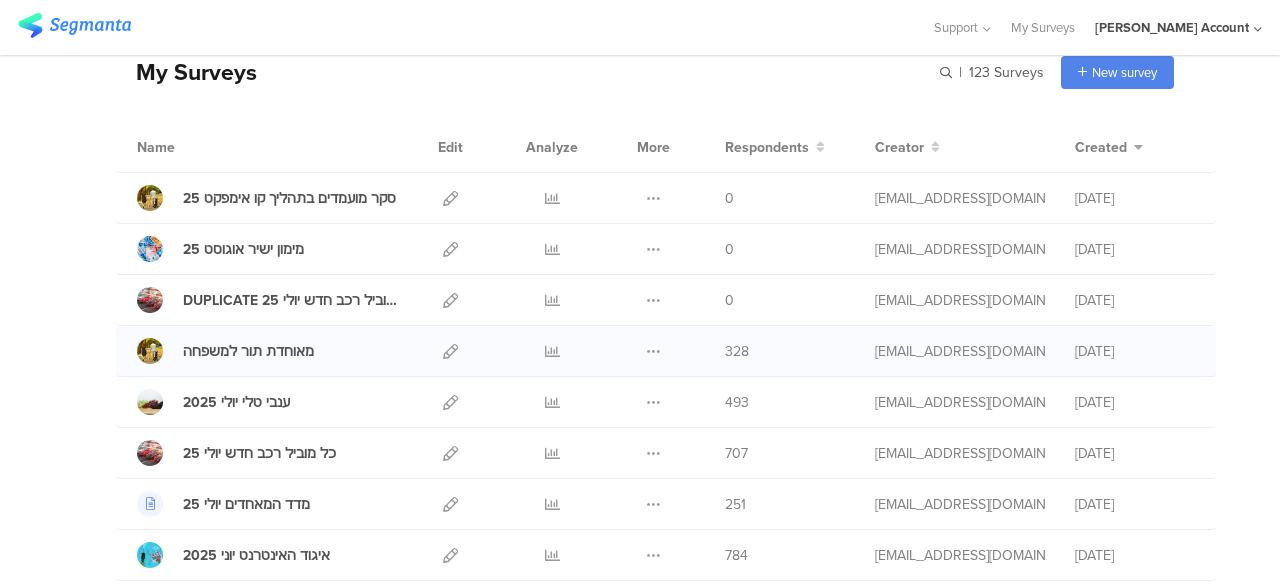 scroll, scrollTop: 0, scrollLeft: 0, axis: both 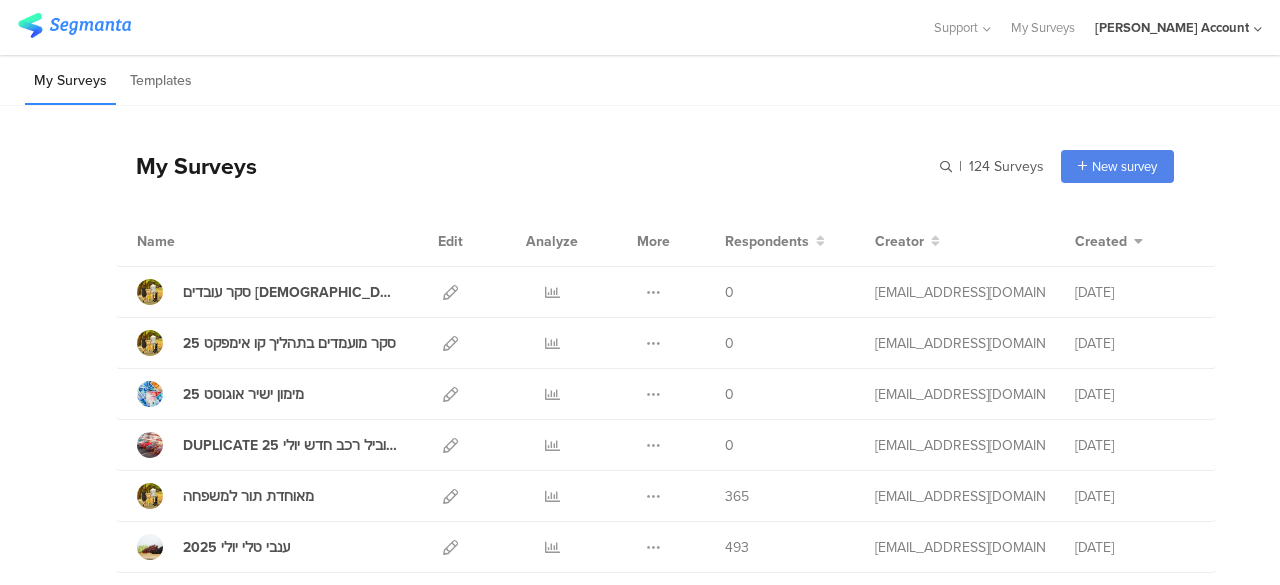 click on "My Surveys
|
124 Surveys
New survey
Start from scratch
Choose from templates" at bounding box center [645, 166] 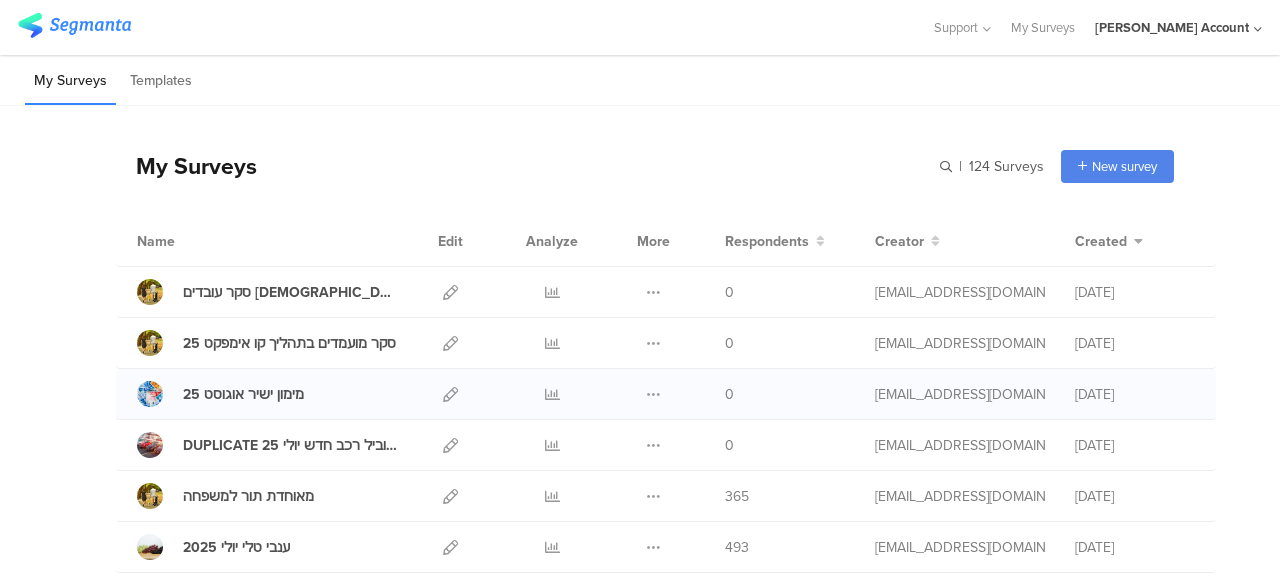 scroll, scrollTop: 200, scrollLeft: 0, axis: vertical 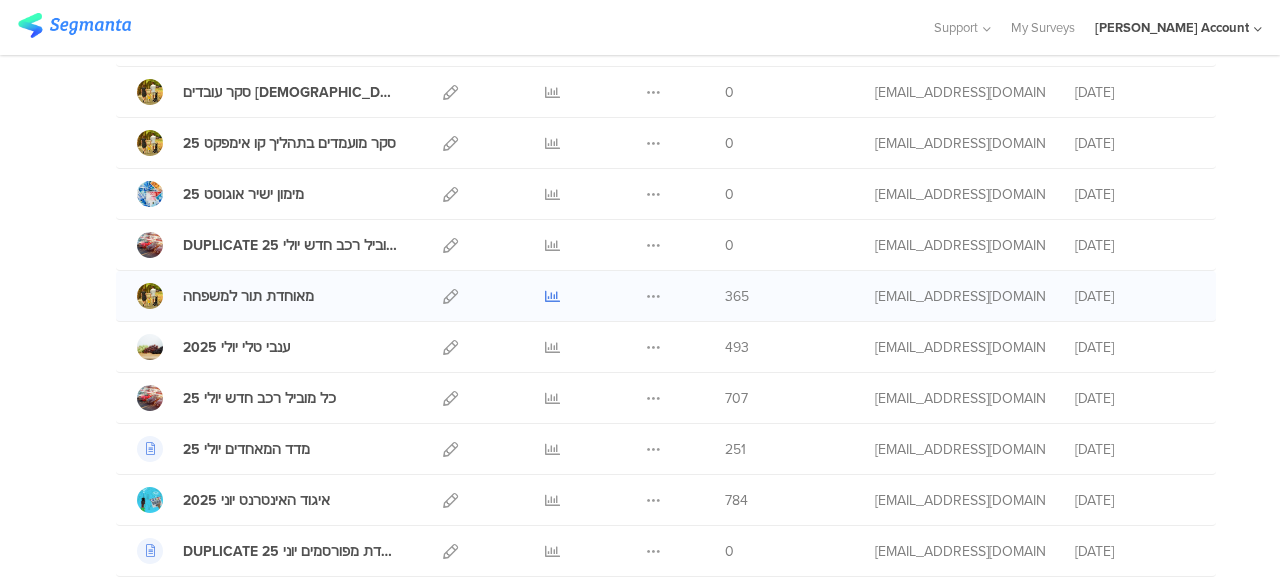click at bounding box center [552, 296] 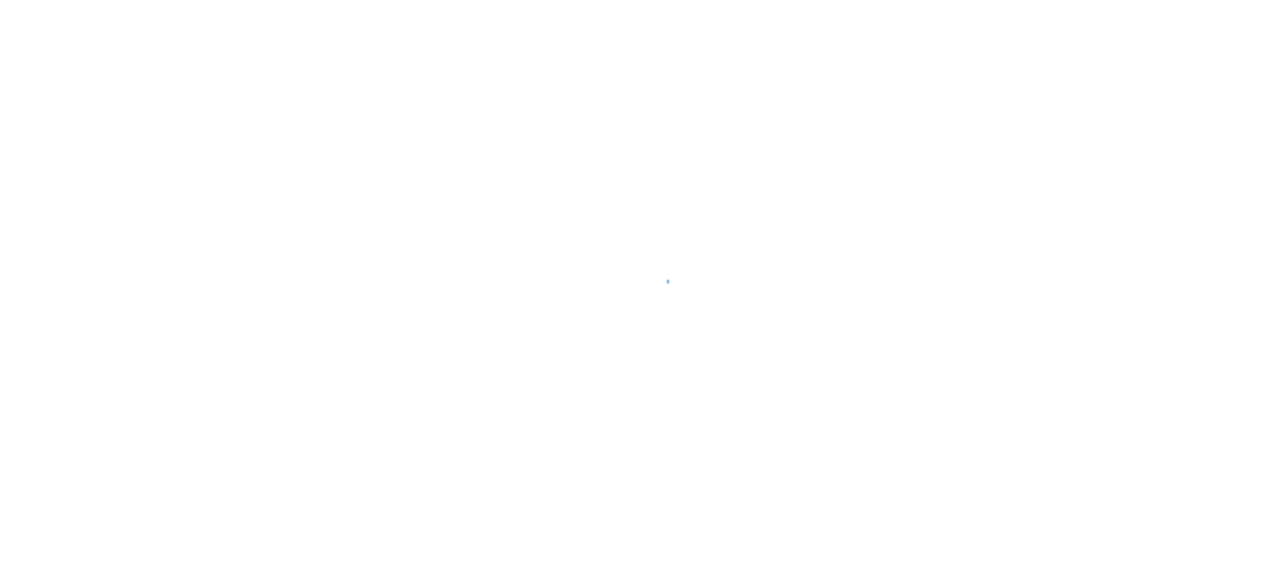 scroll, scrollTop: 0, scrollLeft: 0, axis: both 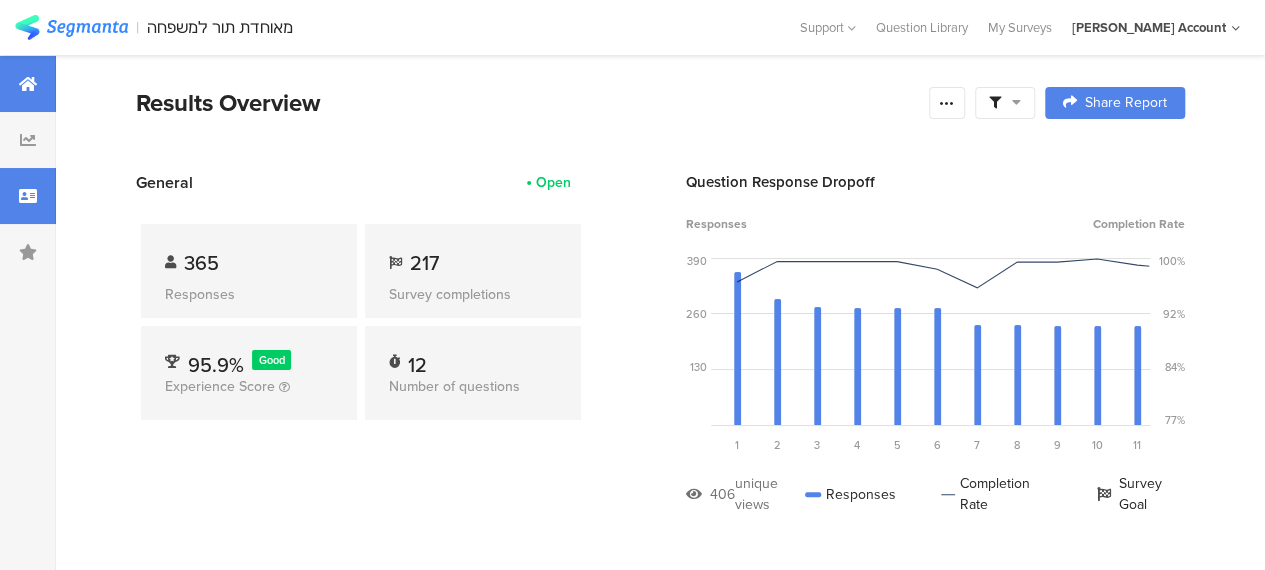 click at bounding box center [28, 196] 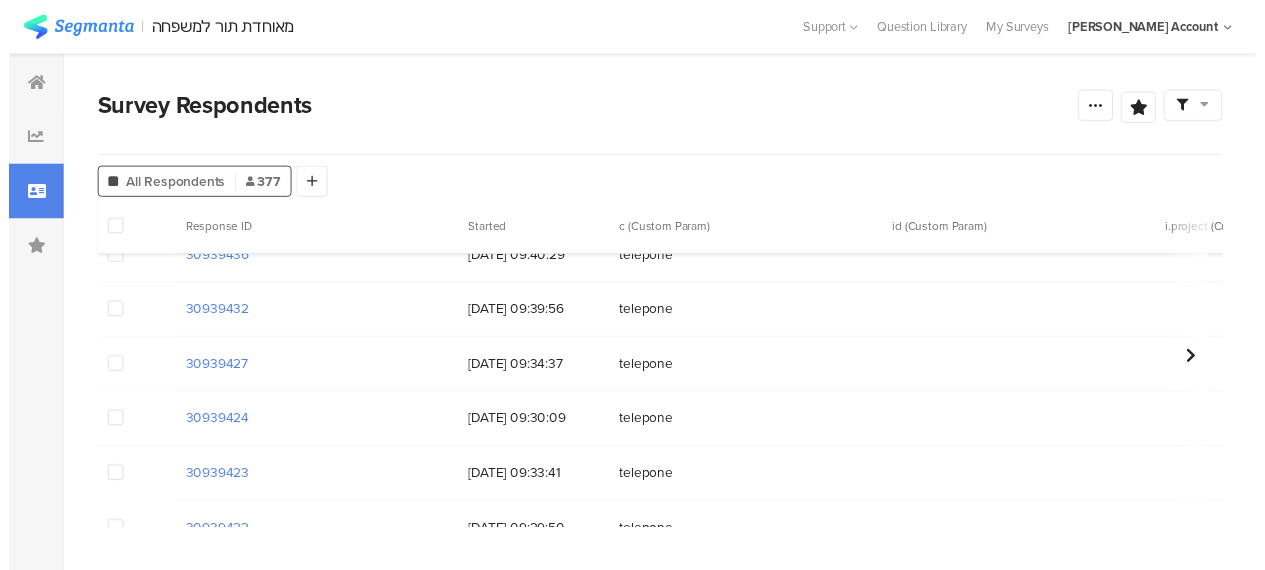 scroll, scrollTop: 0, scrollLeft: 0, axis: both 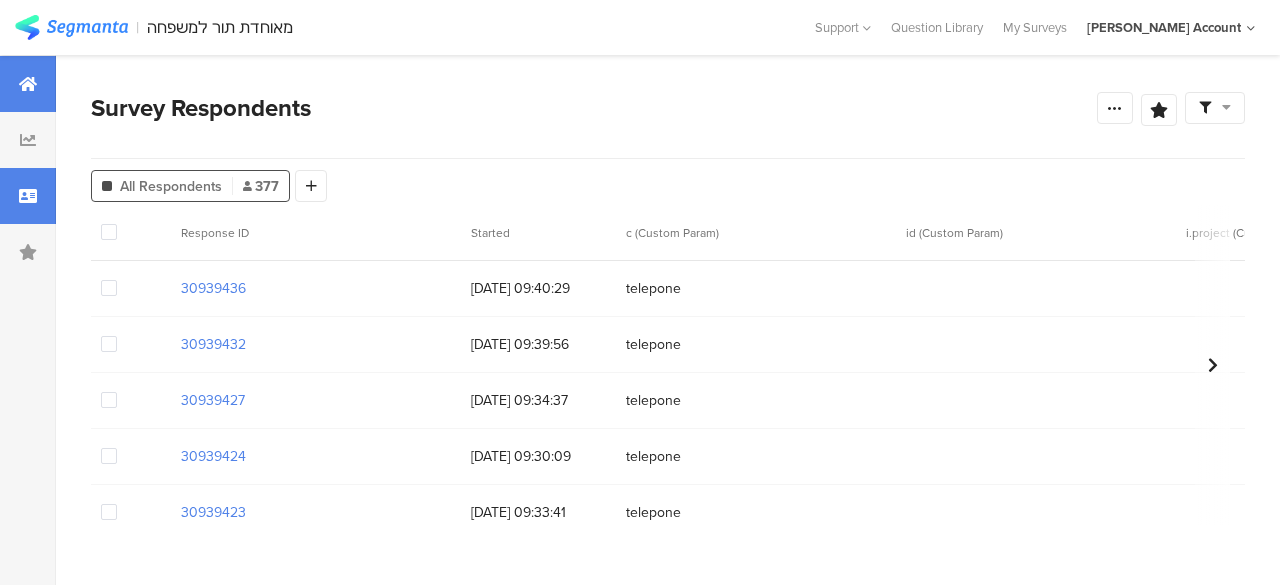 click at bounding box center [28, 84] 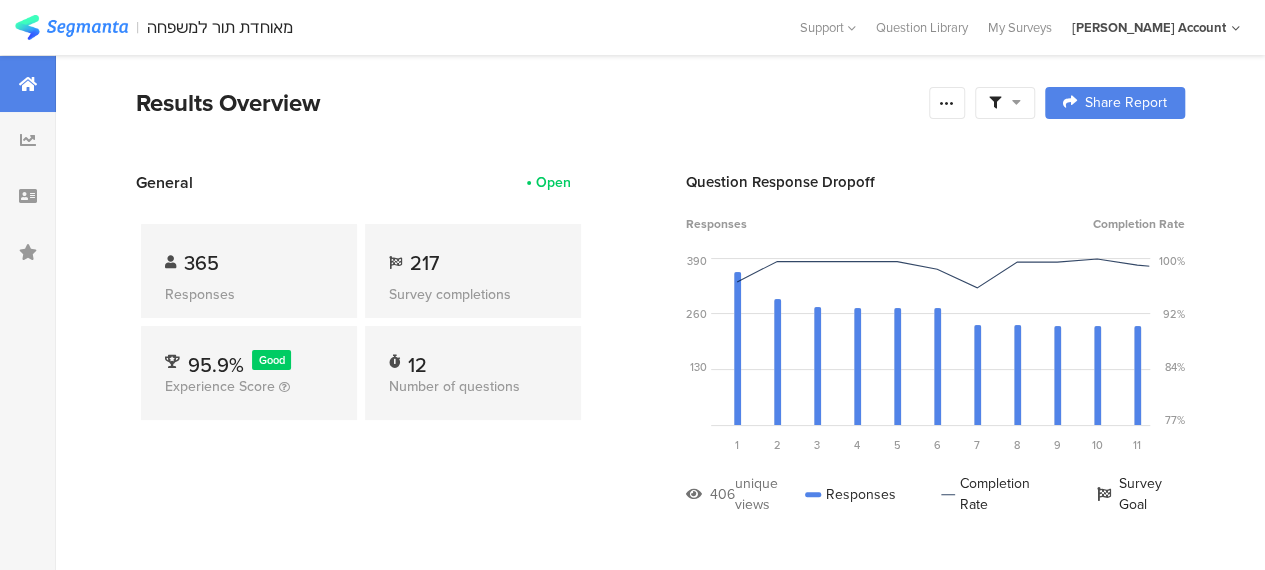 click on "Results Overview   Confidence Level       95   %     Preview survey     Edit survey   Export Results       Purge results
Complete Responses Only
Edit Sample
Share Report
Share     Cancel
Share Report
Share Report   General     Open     365   Responses     217   Survey completions     95.9%   Good   Experience Score
12
Number of questions
Question Response Dropoff
Responses   Completion Rate
390
260
130
0
Sorry, your browser does not support inline SVG.
Question 1
שאלות סטטיסטיות
377   views     365   responses   96.8%   completion rate       1
Question 2
303   views     302   responses   99.7%   completion rate       2
Question 3
283" at bounding box center (660, 1508) 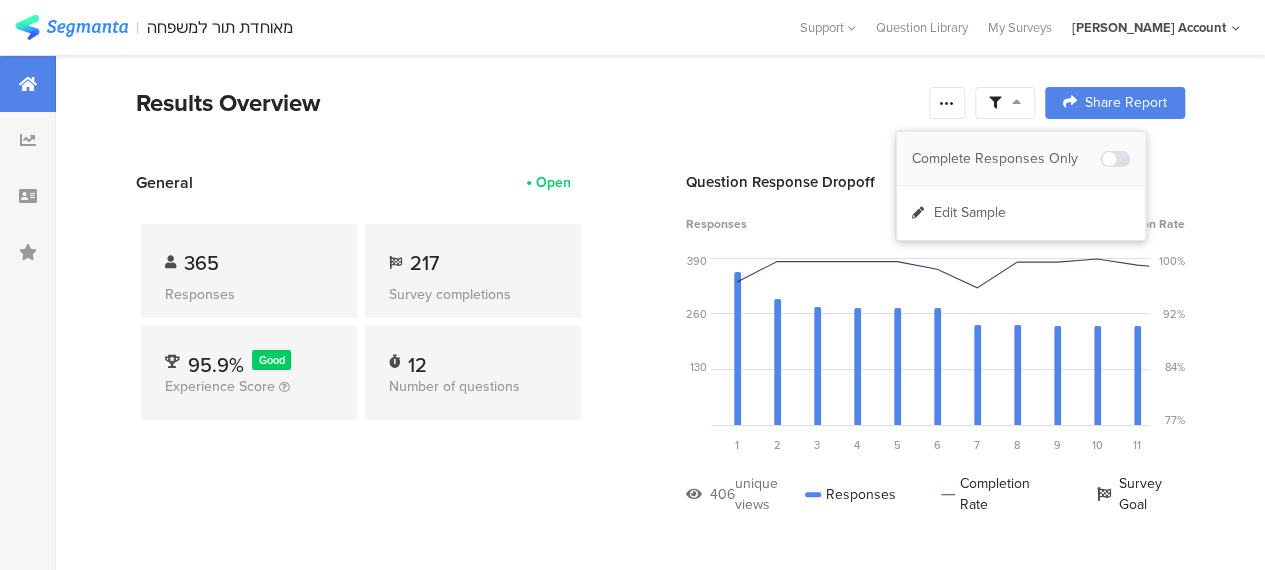 click on "Complete Responses Only" at bounding box center (1006, 159) 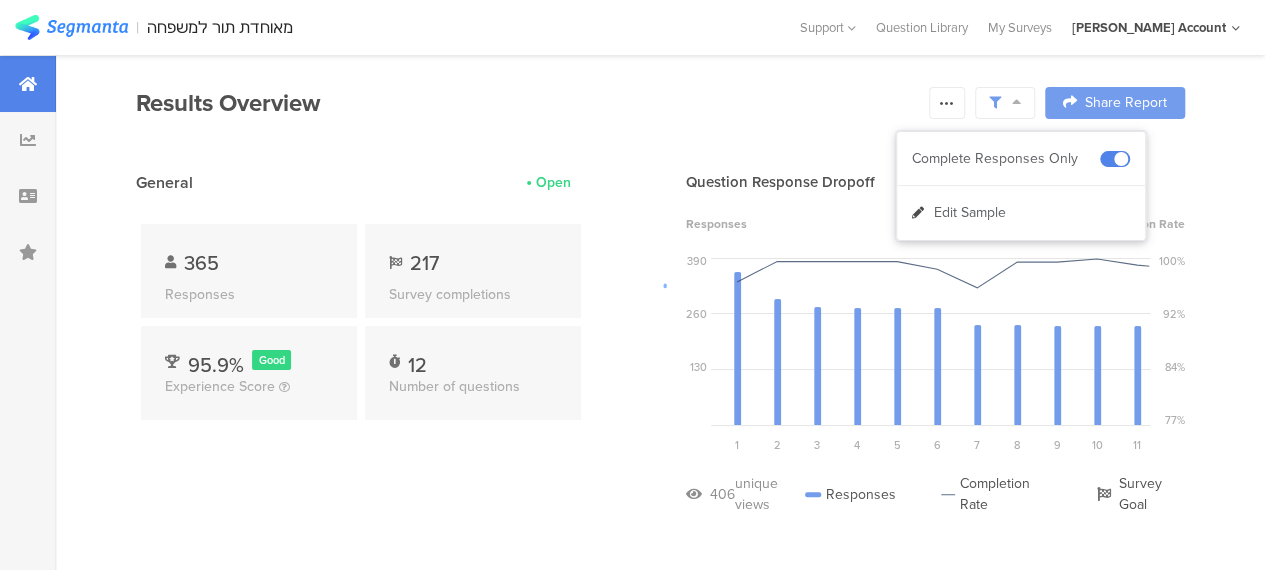 click at bounding box center [632, 285] 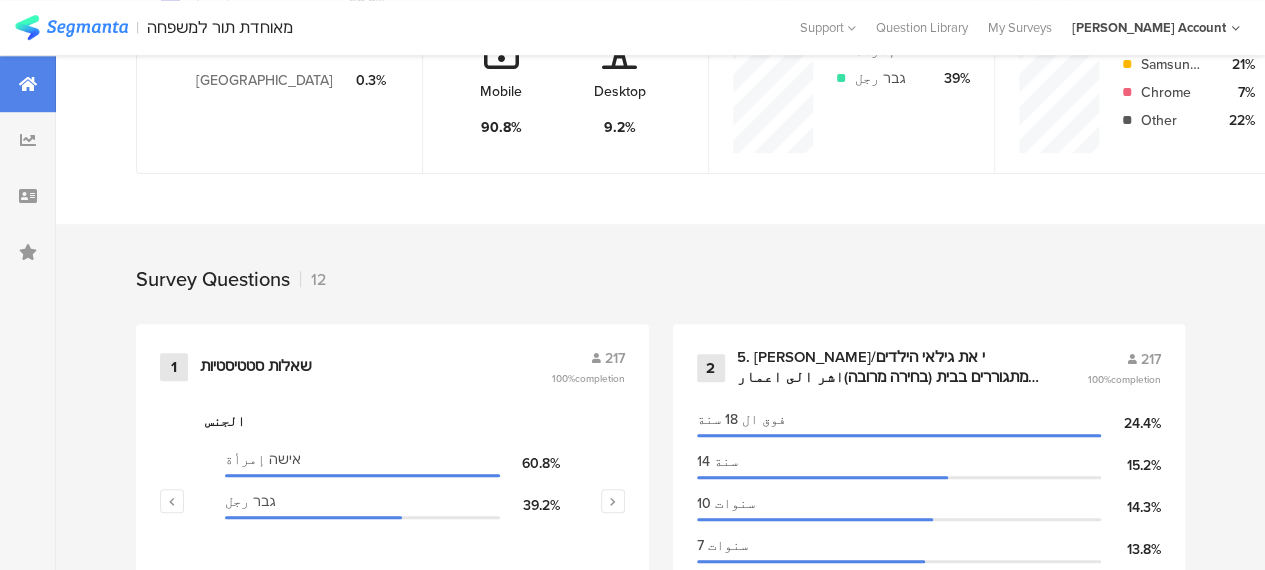 scroll, scrollTop: 600, scrollLeft: 0, axis: vertical 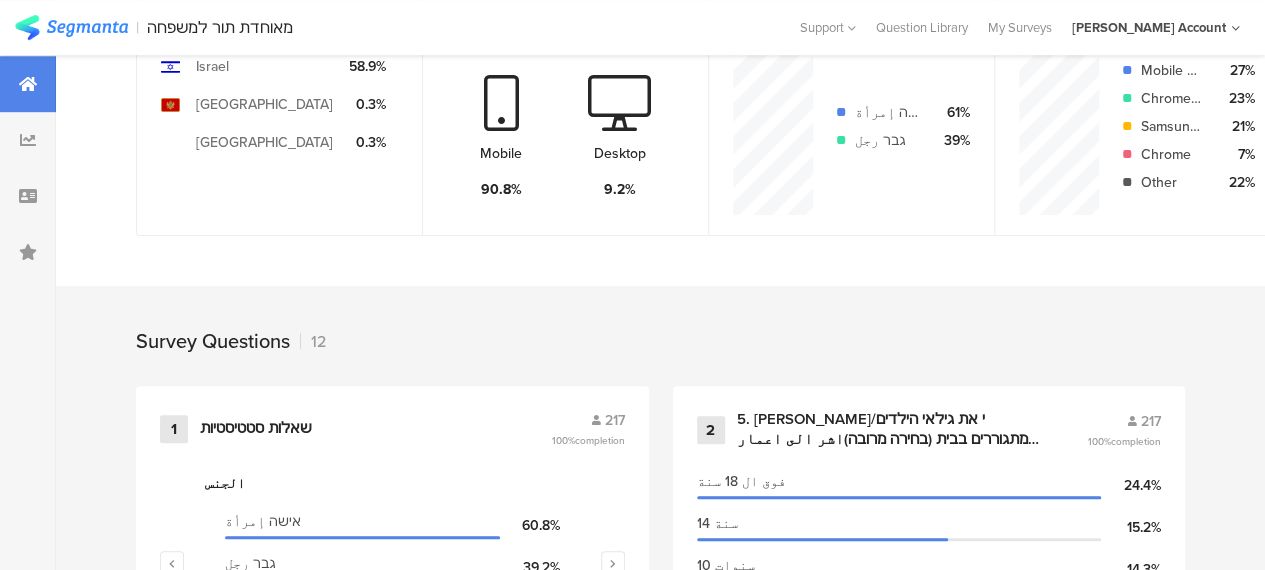 click on "Survey Questions
12" at bounding box center (660, 336) 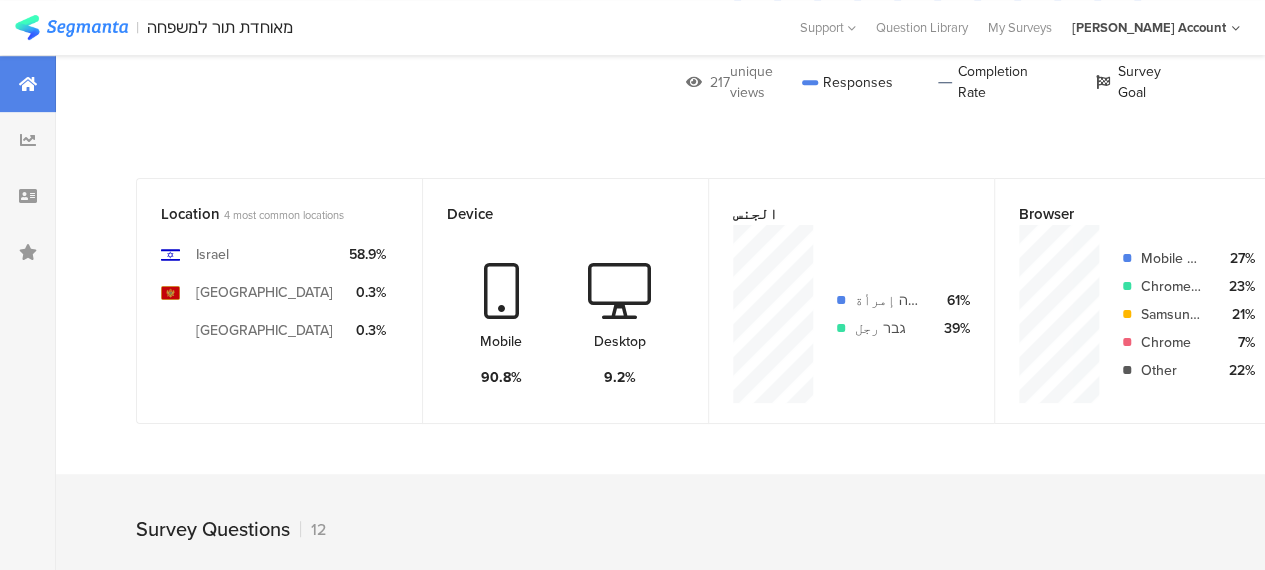 scroll, scrollTop: 400, scrollLeft: 0, axis: vertical 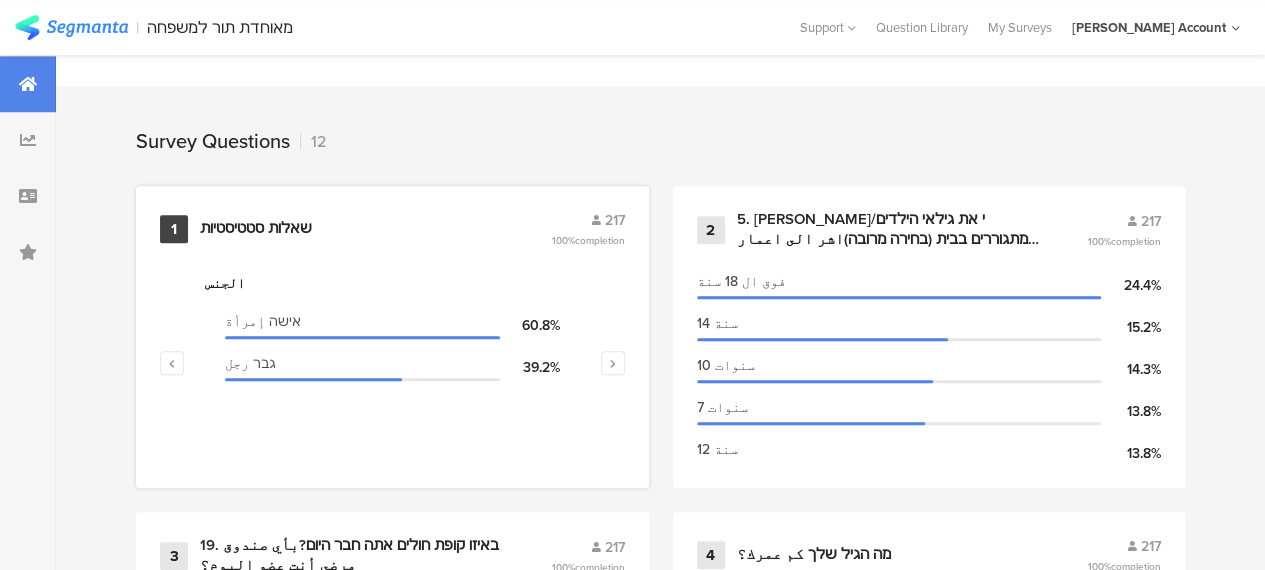 click on "שאלות סטטיסטיות" at bounding box center (256, 229) 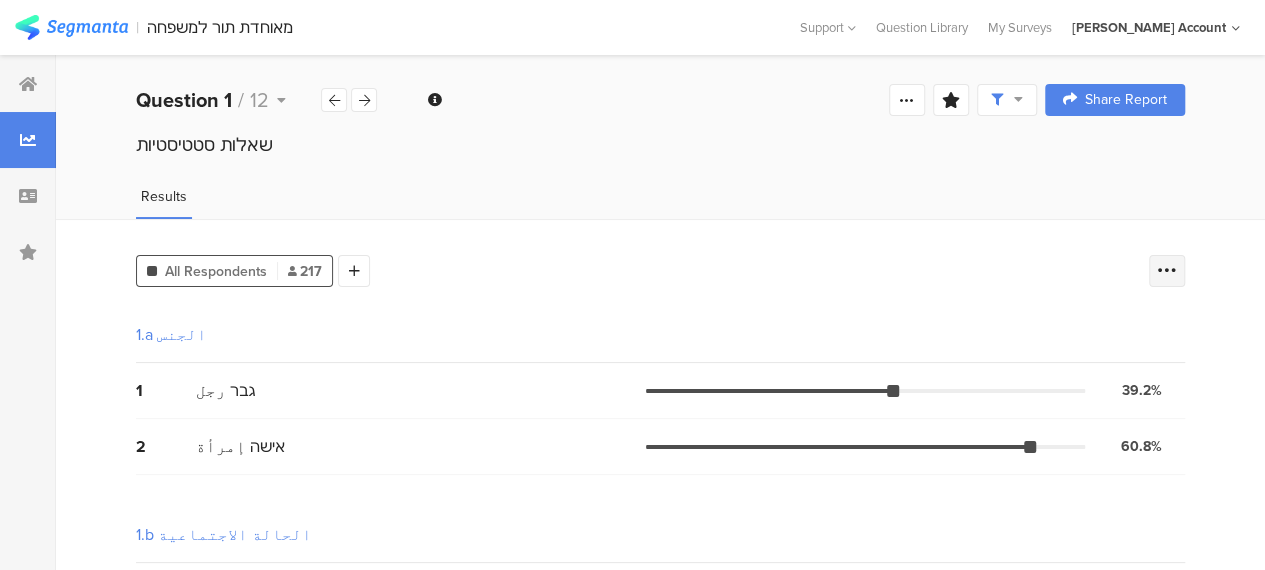 click at bounding box center (1167, 271) 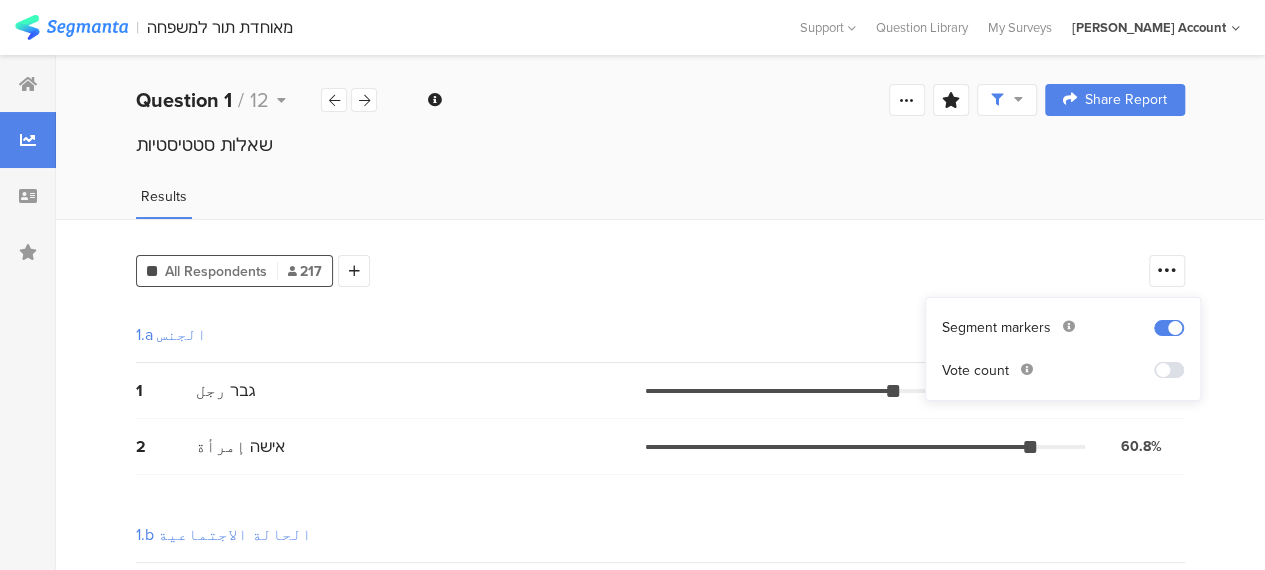 click at bounding box center (1169, 370) 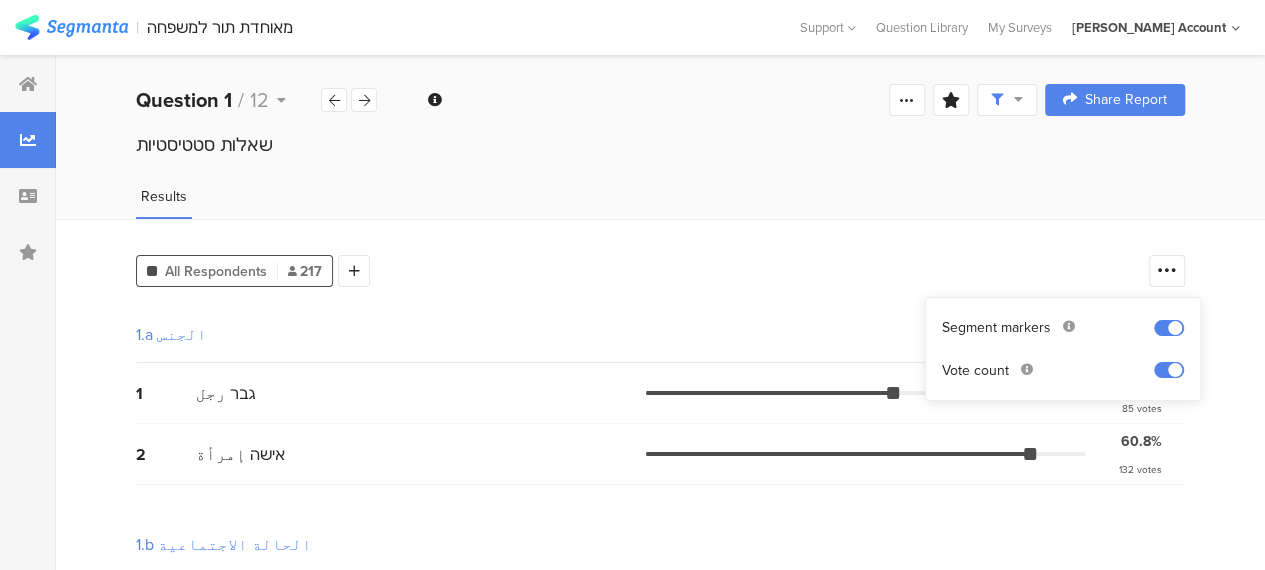 click on "1.a الجنس" at bounding box center [660, 335] 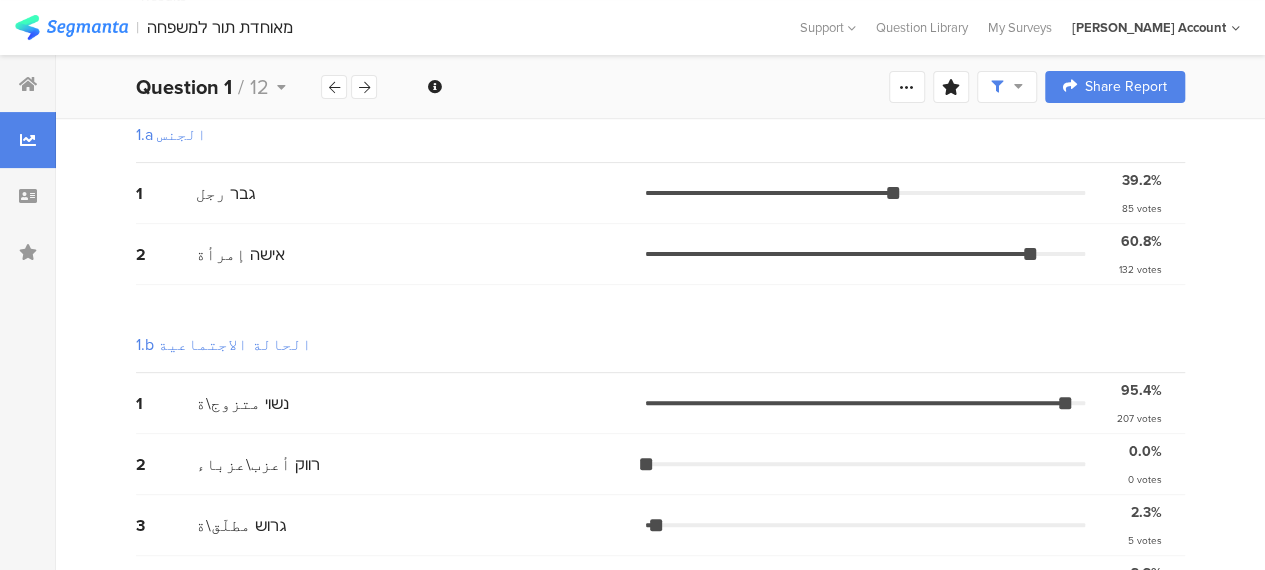 click on "1.b الحالة الاجتماعية" at bounding box center [660, 345] 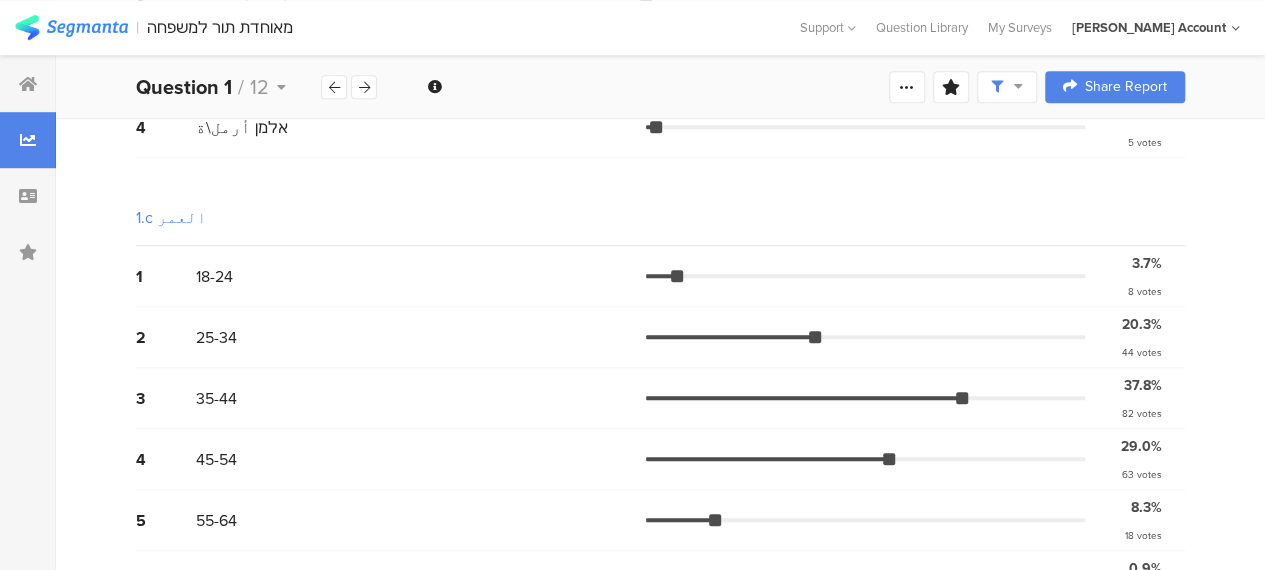 scroll, scrollTop: 700, scrollLeft: 0, axis: vertical 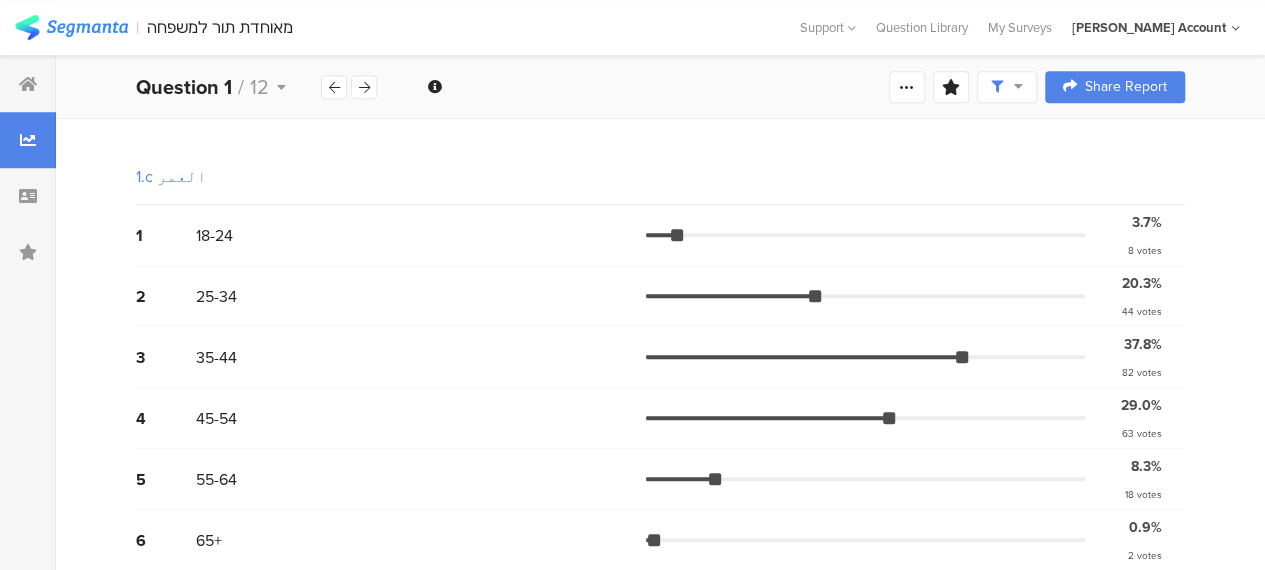 click on "1.c العمر" at bounding box center (660, 177) 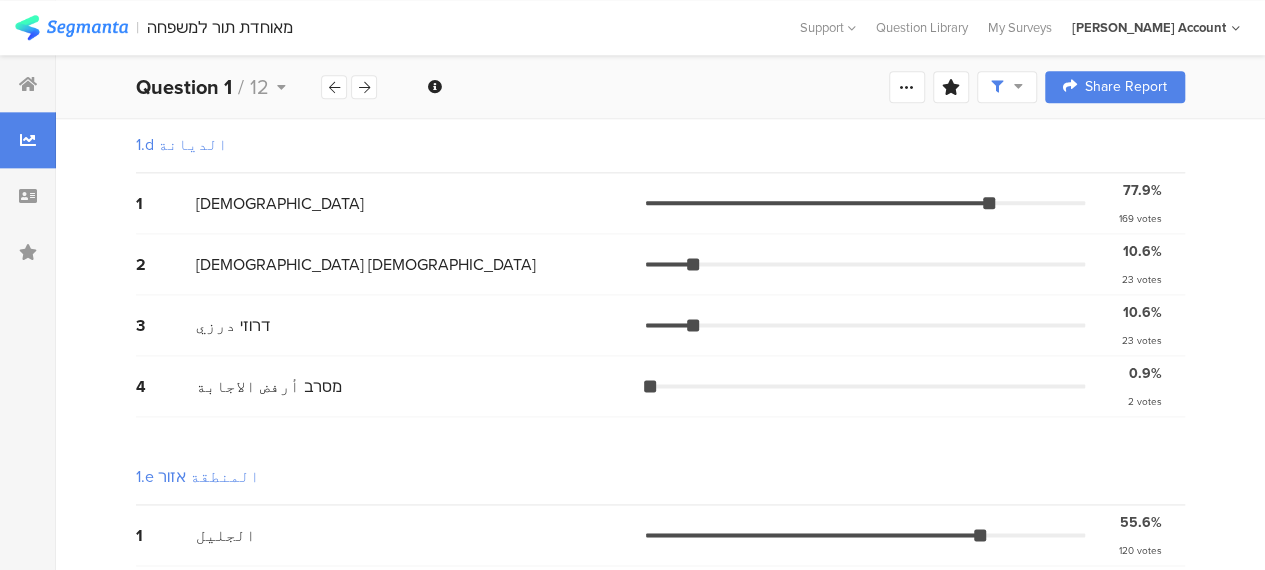 scroll, scrollTop: 1144, scrollLeft: 0, axis: vertical 